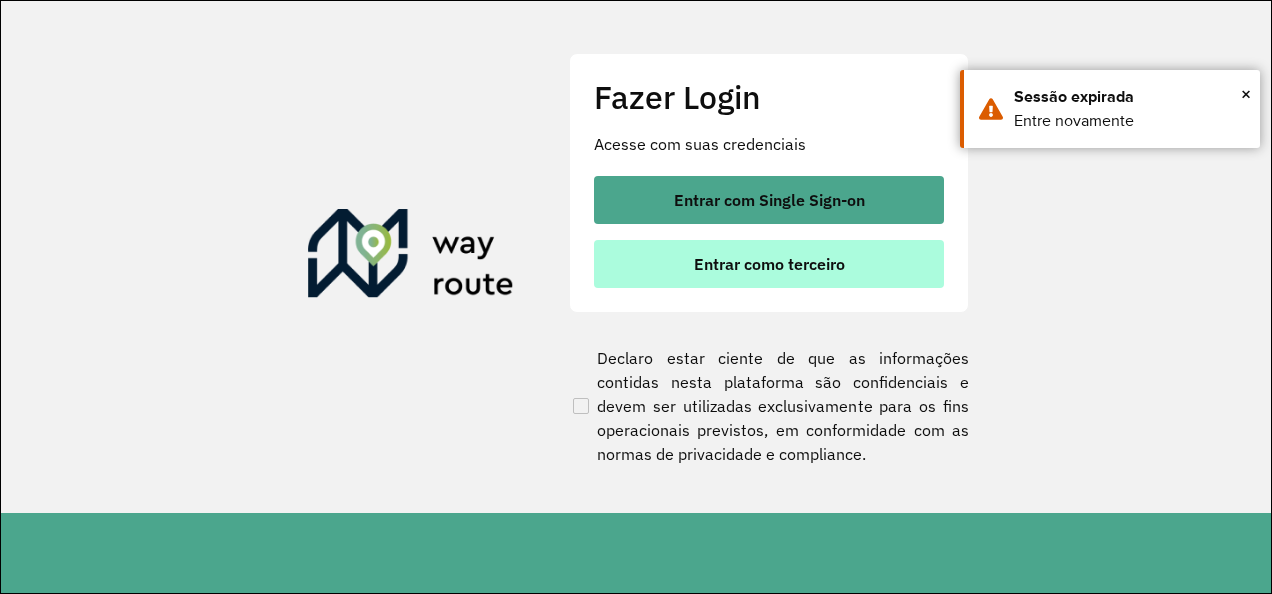 scroll, scrollTop: 0, scrollLeft: 0, axis: both 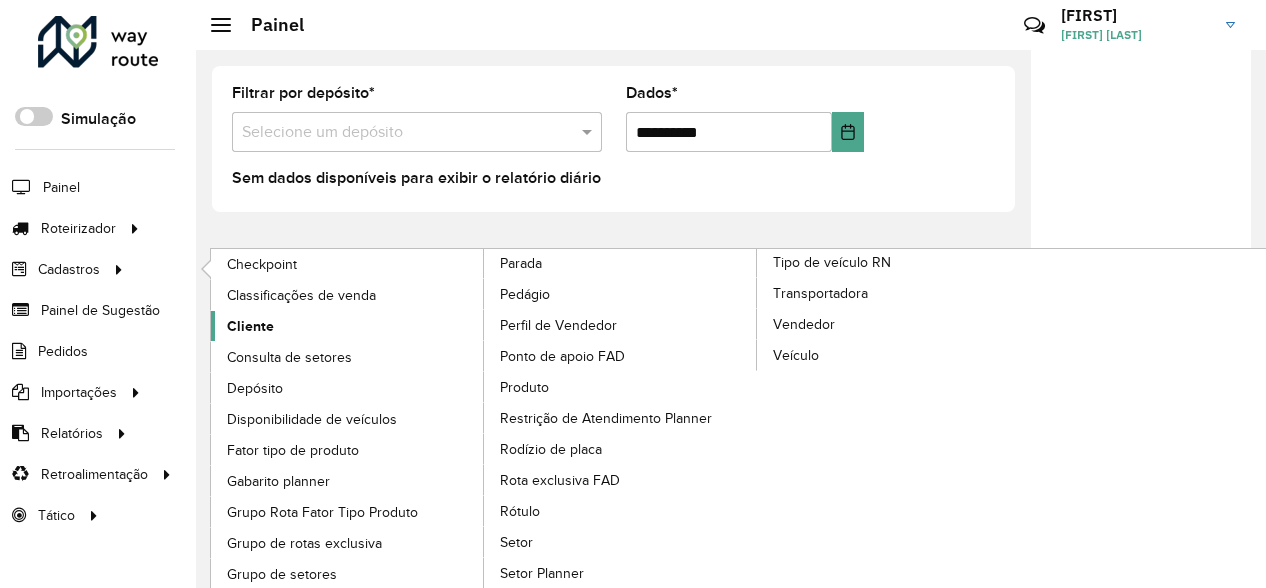click on "Cliente" 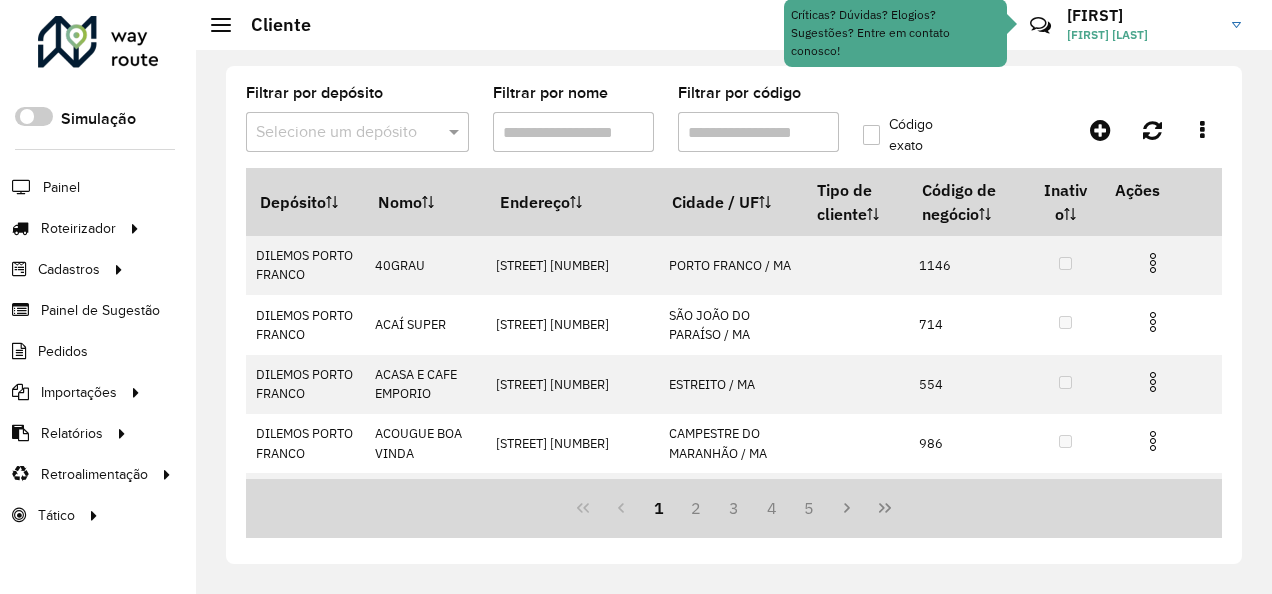 click on "Filtrar por código" at bounding box center (758, 132) 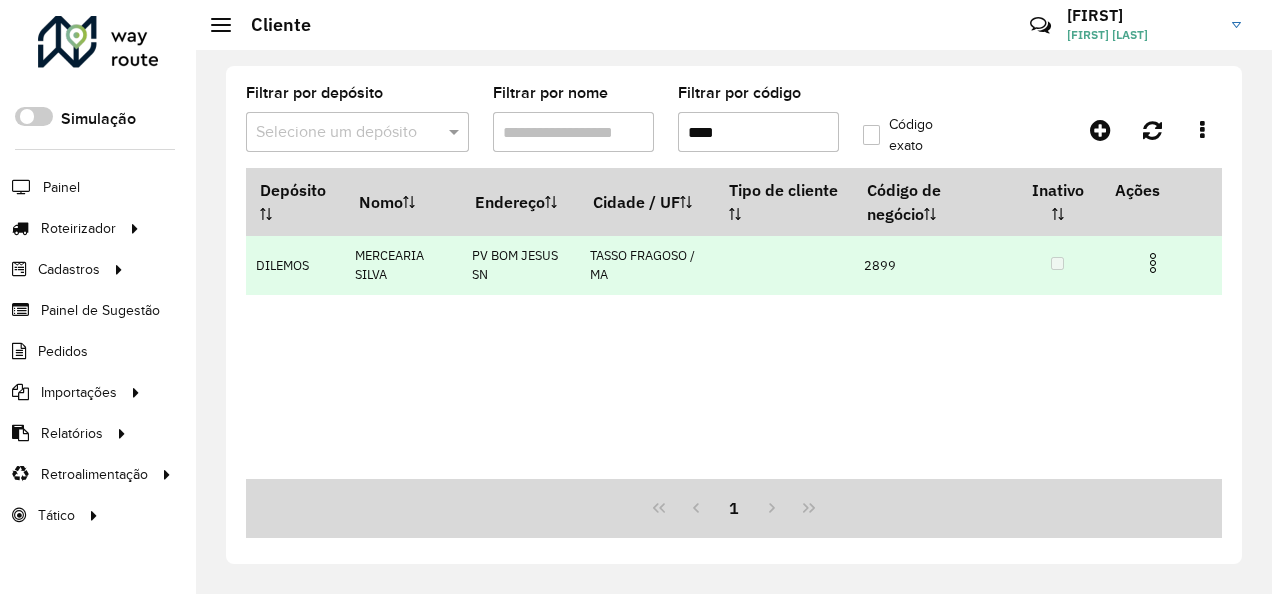 type on "****" 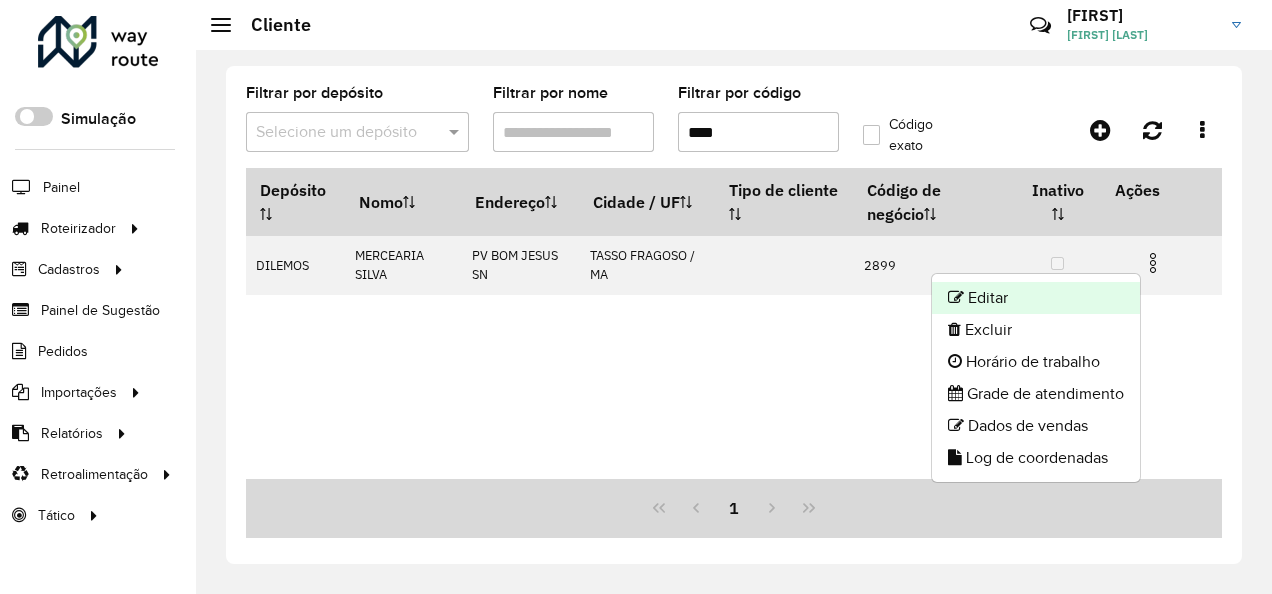 click on "Editar" 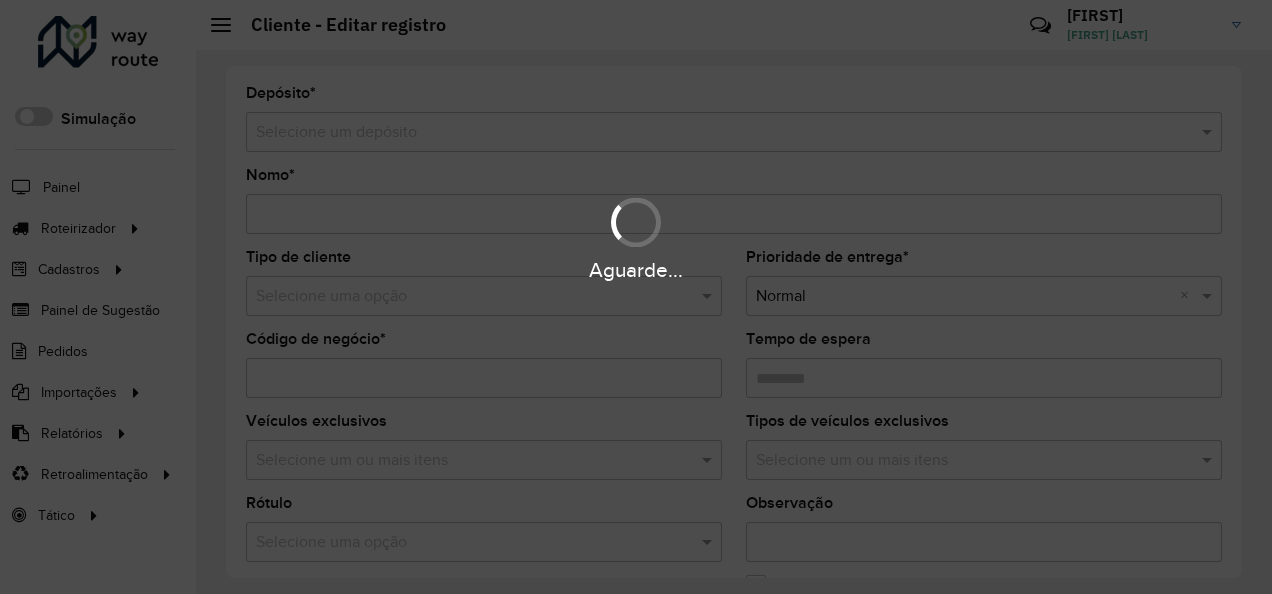 type on "**********" 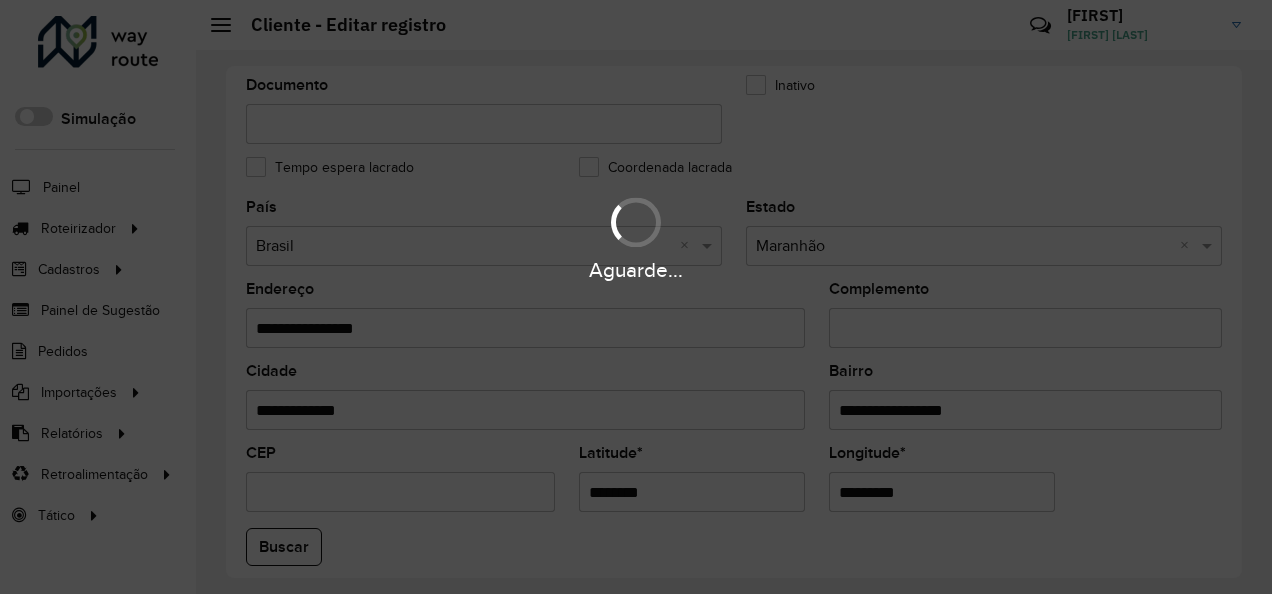 scroll, scrollTop: 889, scrollLeft: 0, axis: vertical 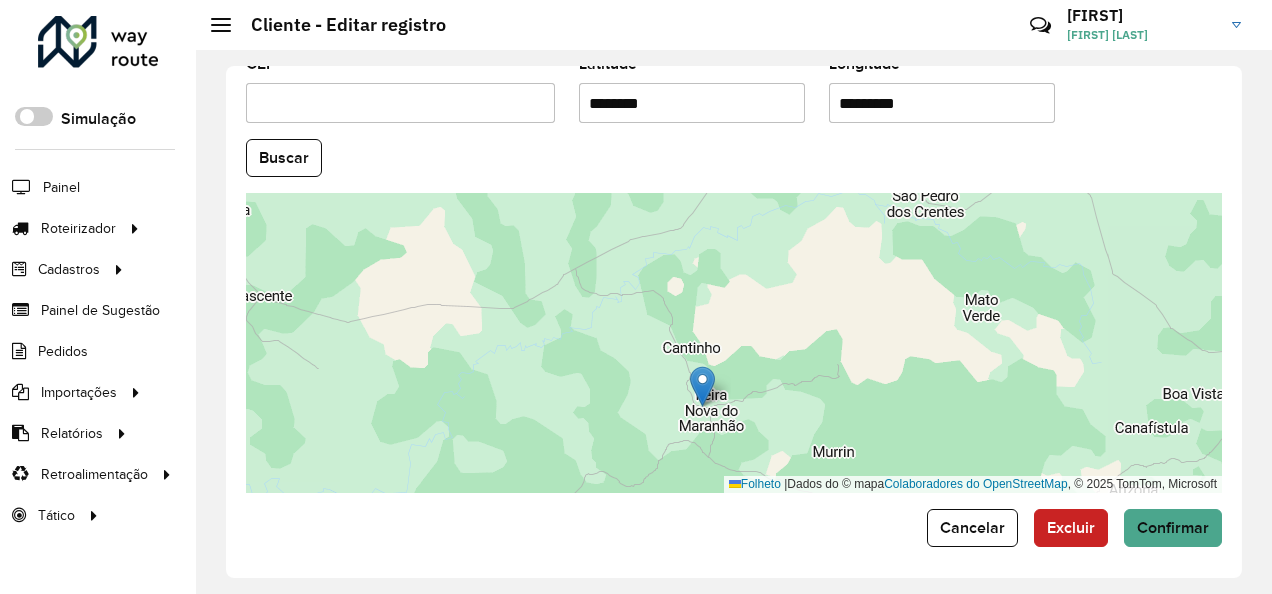 drag, startPoint x: 1090, startPoint y: 107, endPoint x: 1124, endPoint y: 298, distance: 194.00258 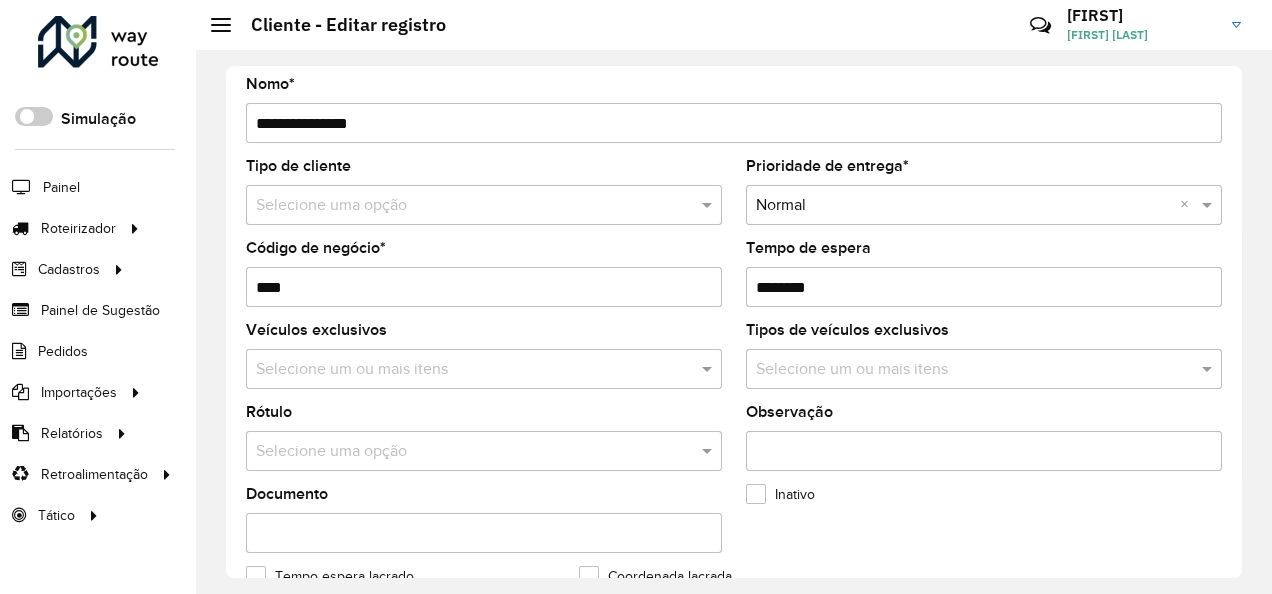 scroll, scrollTop: 0, scrollLeft: 0, axis: both 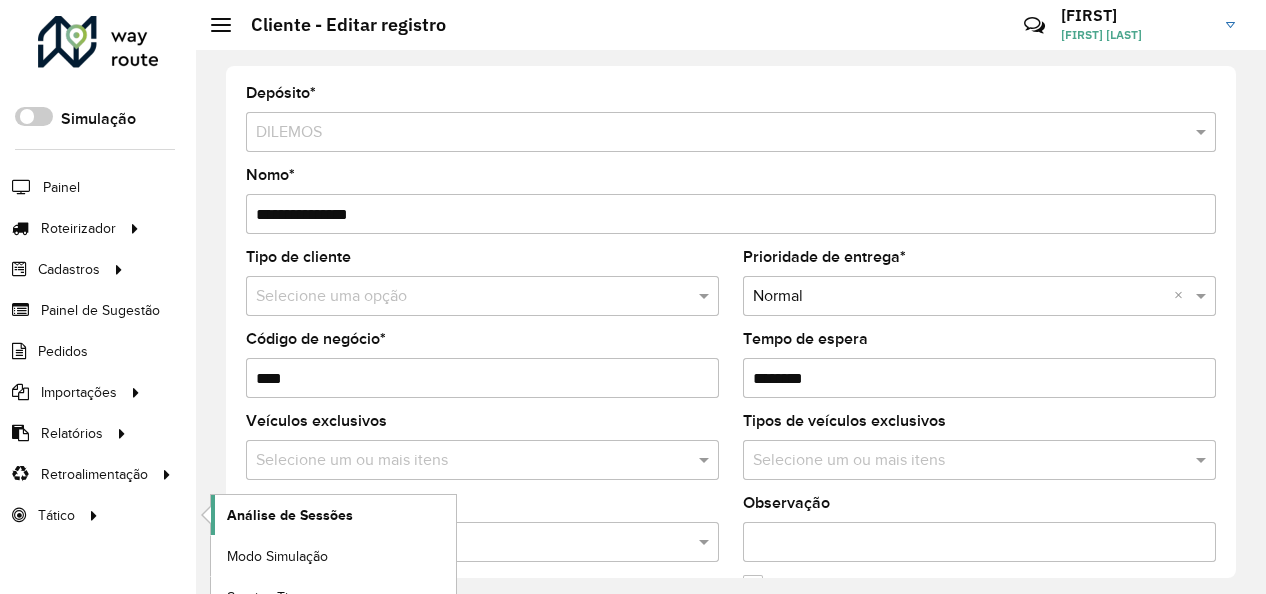 click on "Análise de Sessões" 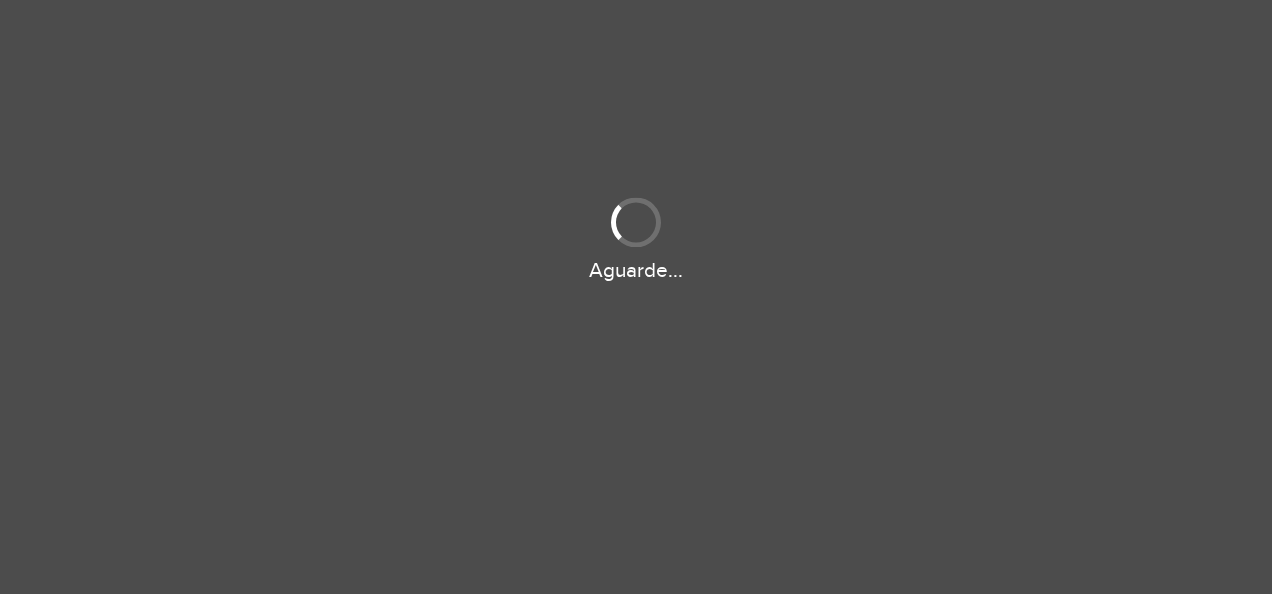 scroll, scrollTop: 0, scrollLeft: 0, axis: both 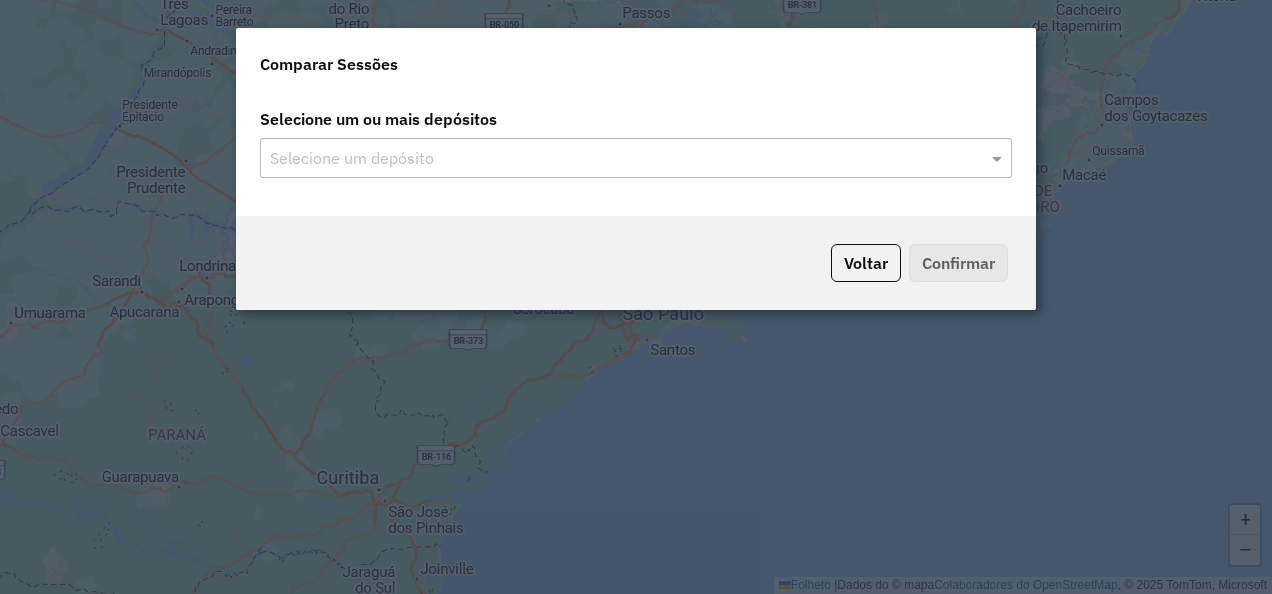 click 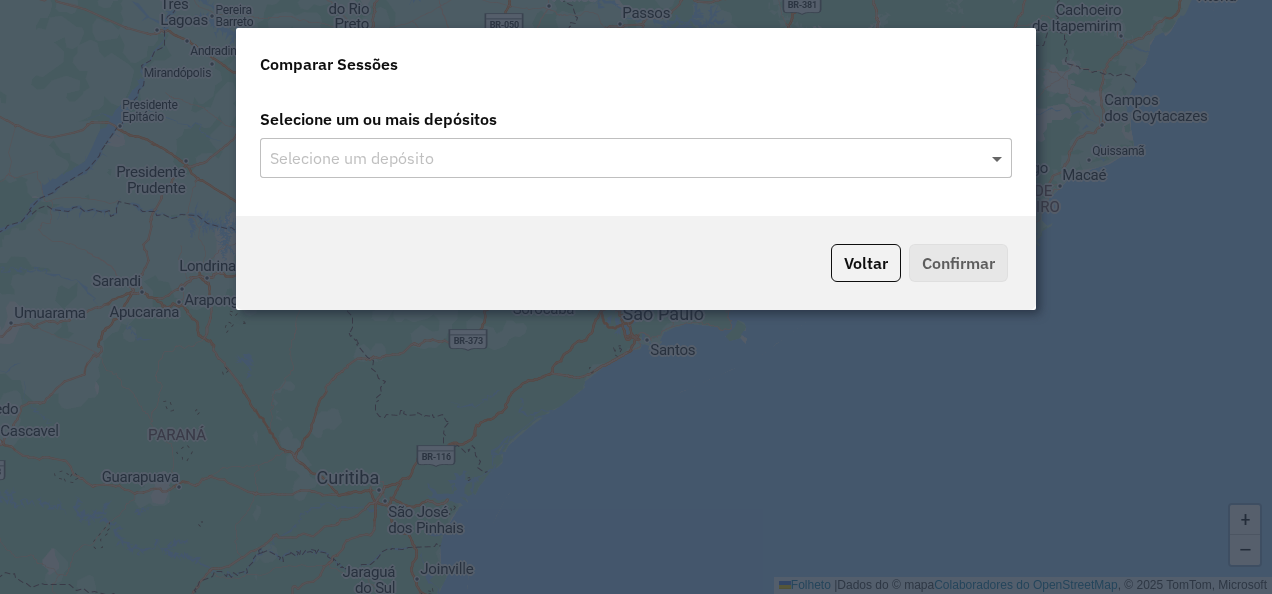 click 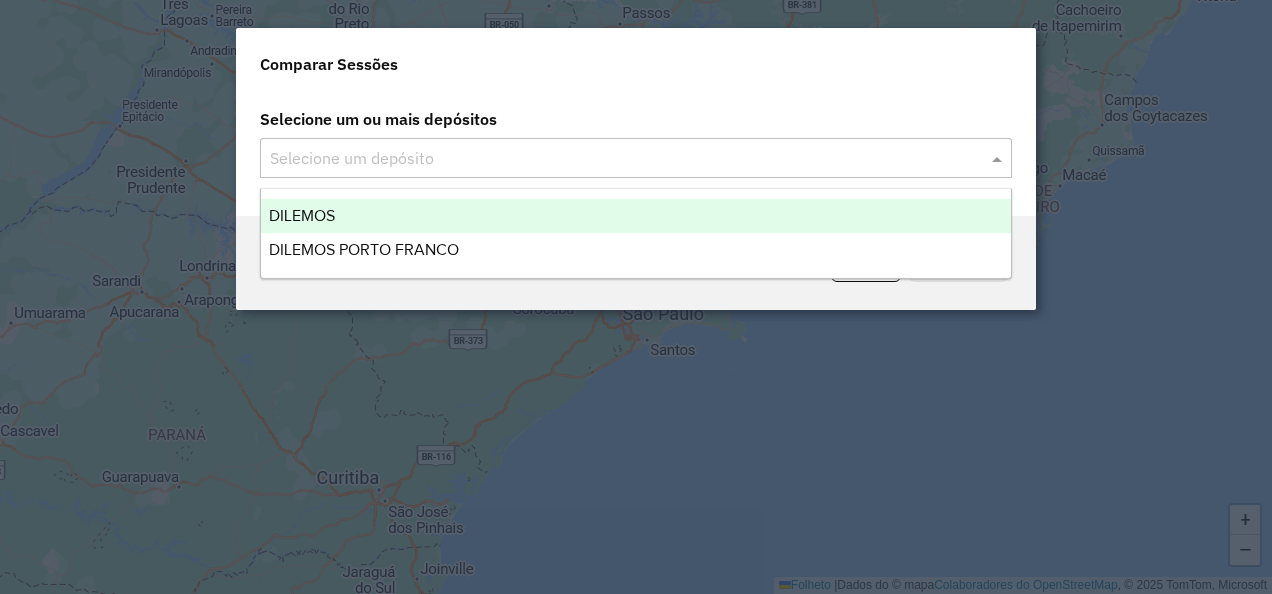 click on "DILEMOS" at bounding box center (636, 216) 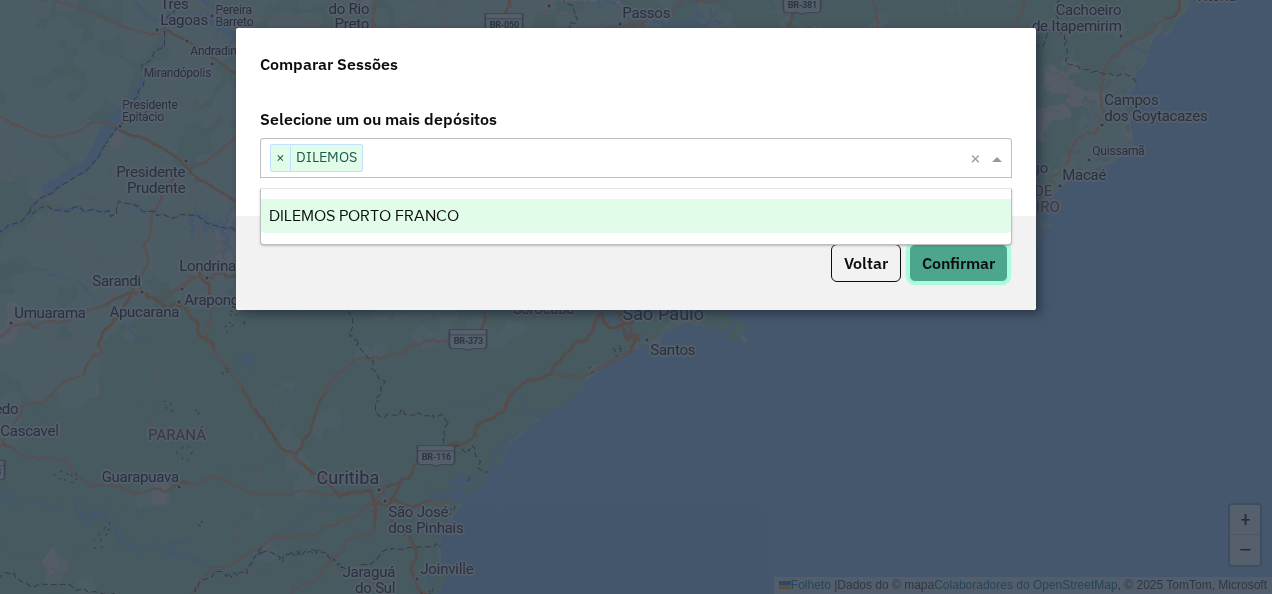 click on "Confirmar" 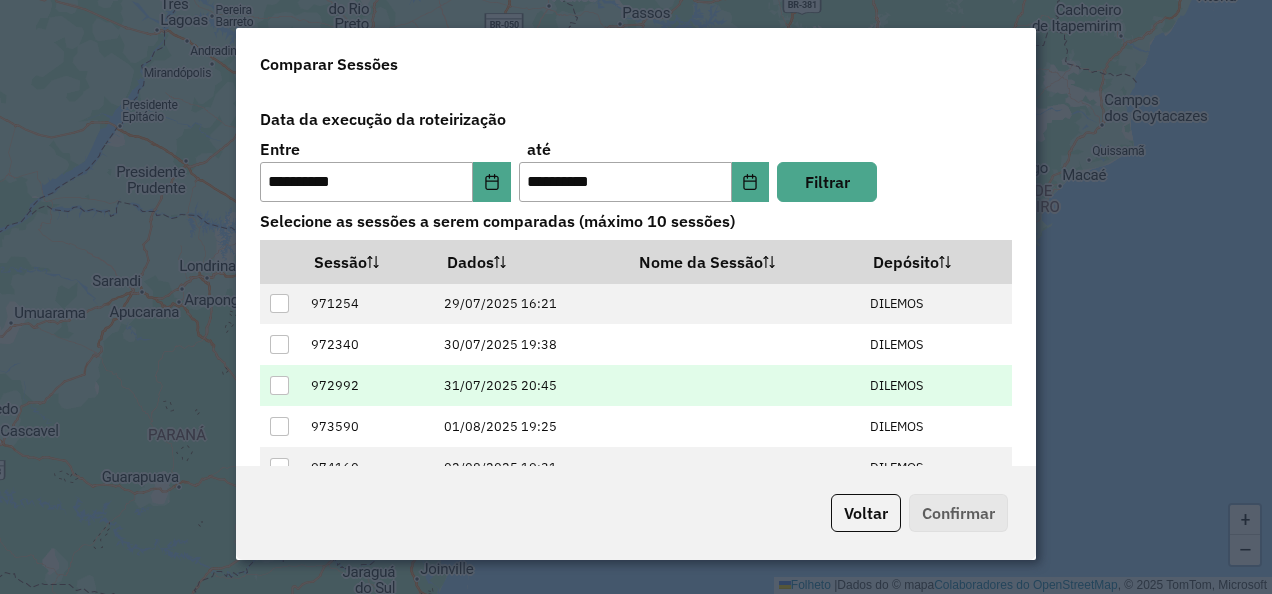 scroll, scrollTop: 37, scrollLeft: 0, axis: vertical 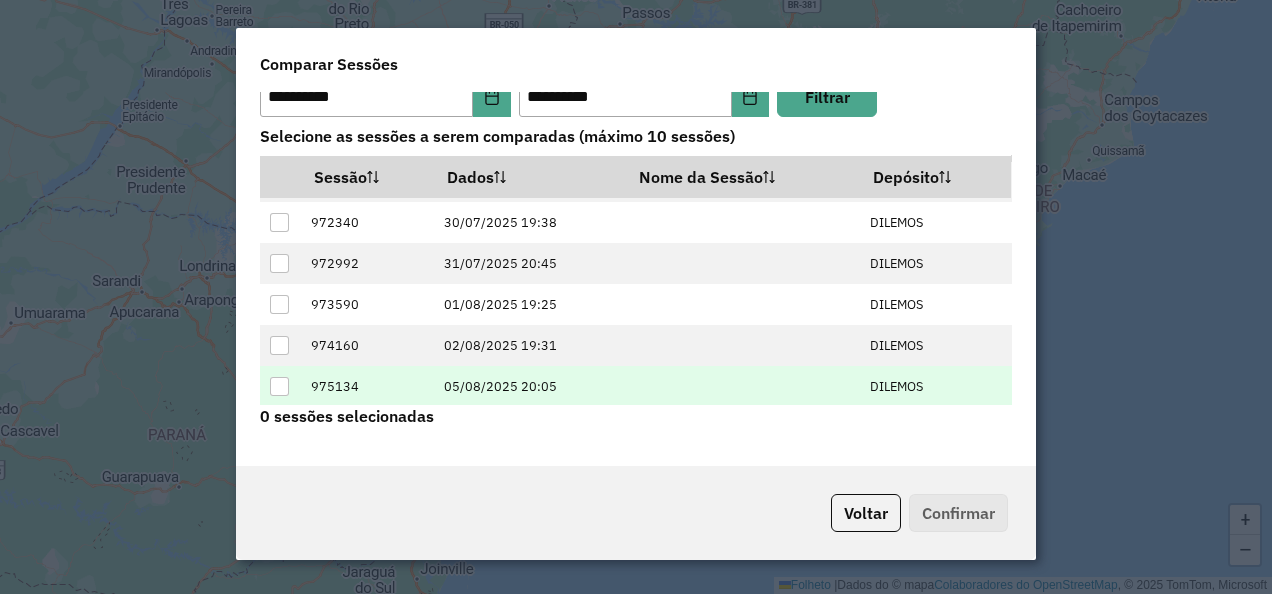 click at bounding box center (279, 386) 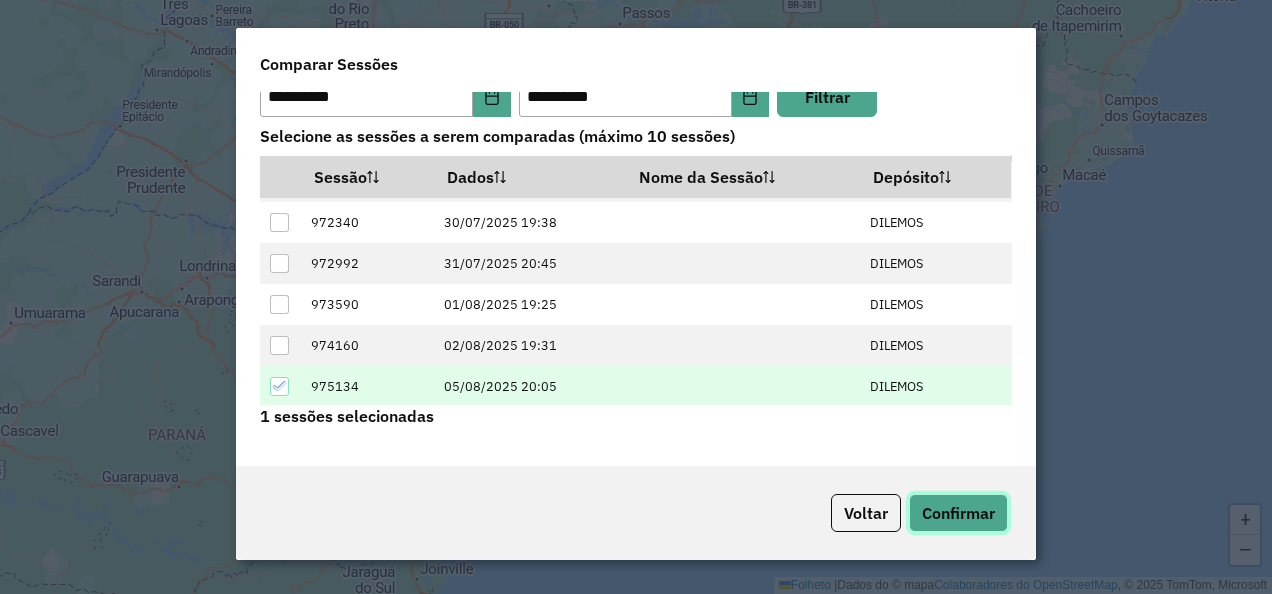 click on "Confirmar" 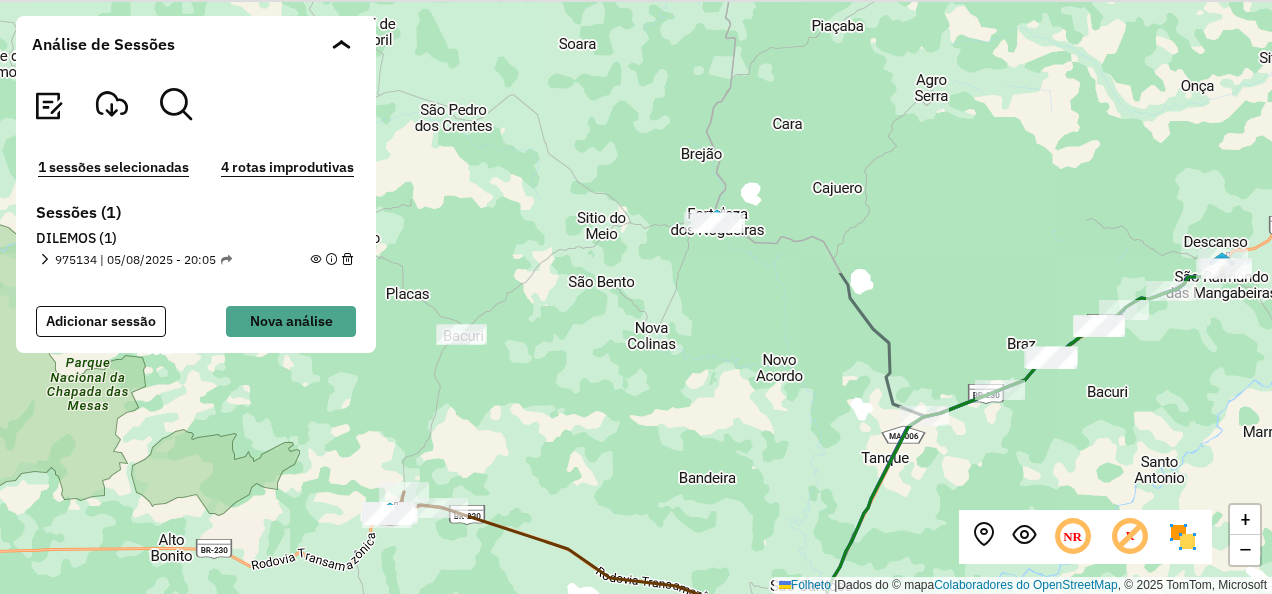 drag, startPoint x: 633, startPoint y: 170, endPoint x: 796, endPoint y: 502, distance: 369.85538 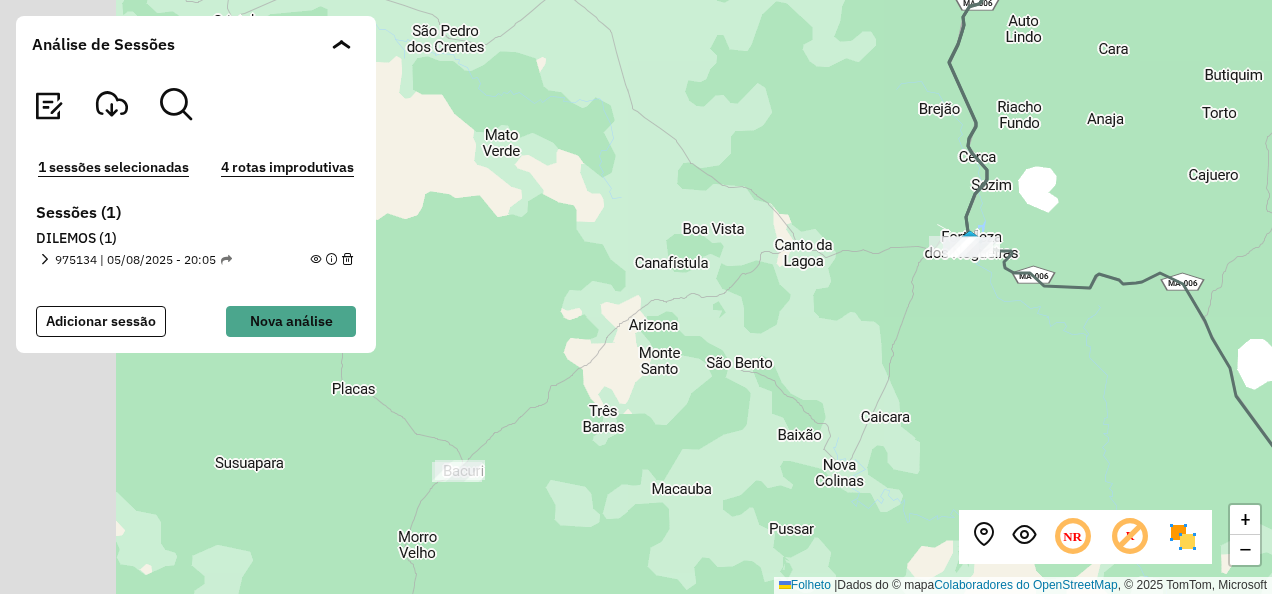 drag, startPoint x: 680, startPoint y: 355, endPoint x: 943, endPoint y: 332, distance: 264.00378 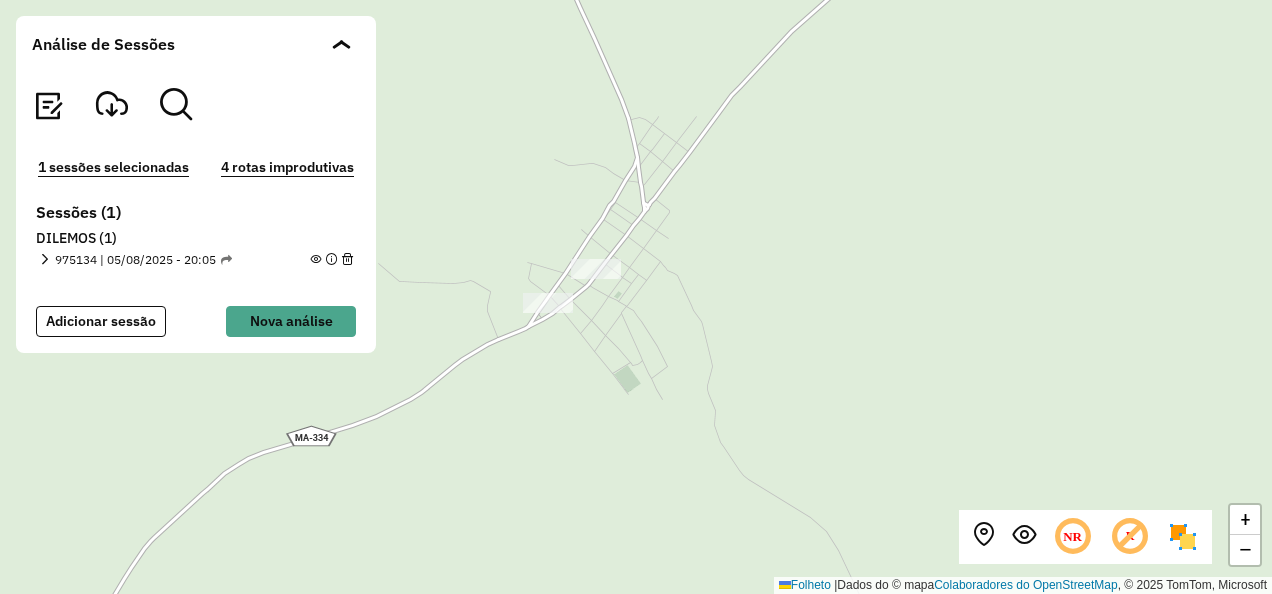 drag, startPoint x: 641, startPoint y: 360, endPoint x: 791, endPoint y: 377, distance: 150.96027 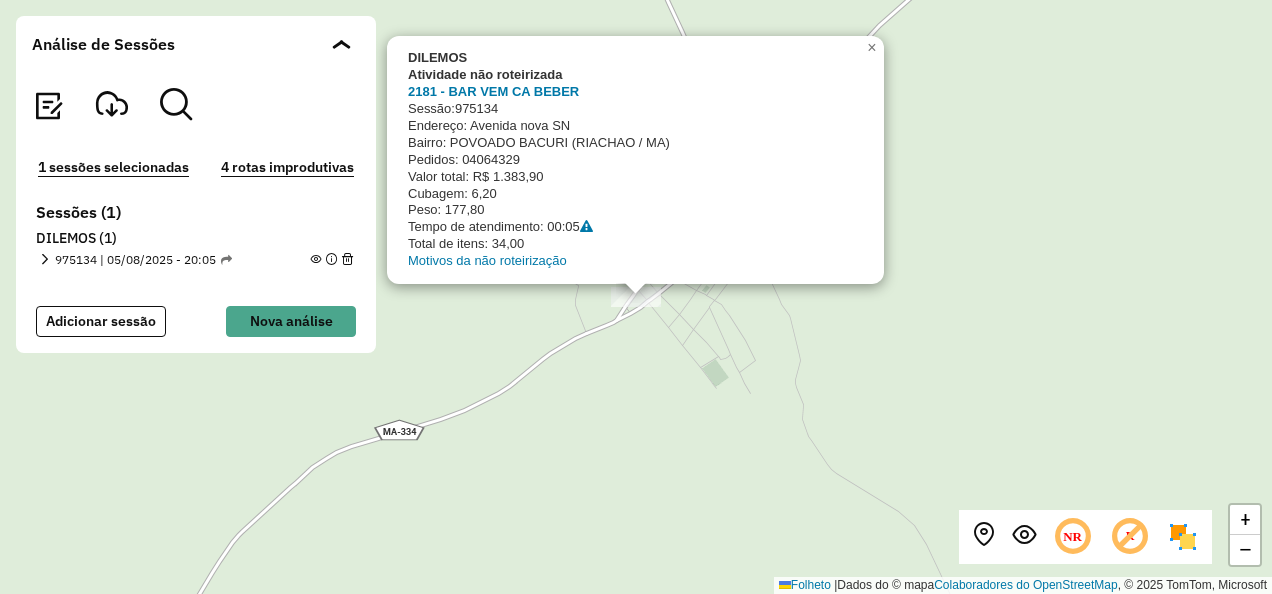 click on "DILEMOS Atividade não roteirizada 2181 - BAR VEM CA BEBER  Sessão:  975134  Endereço:  Avenida nova SN   Bairro: POVOADO BACURI ([CITY] / [STATE])   Pedidos: 04064329   Valor total: R$ 1.383,90   Cubagem: 6,20   Peso: 177,80   Tempo de atendimento: 00:05   Total de itens: 34,00  Motivos da não roteirização × + −  Folheto   |  Dados do © mapa  Colaboradores do OpenStreetMap , © 2025 TomTom, Microsoft" 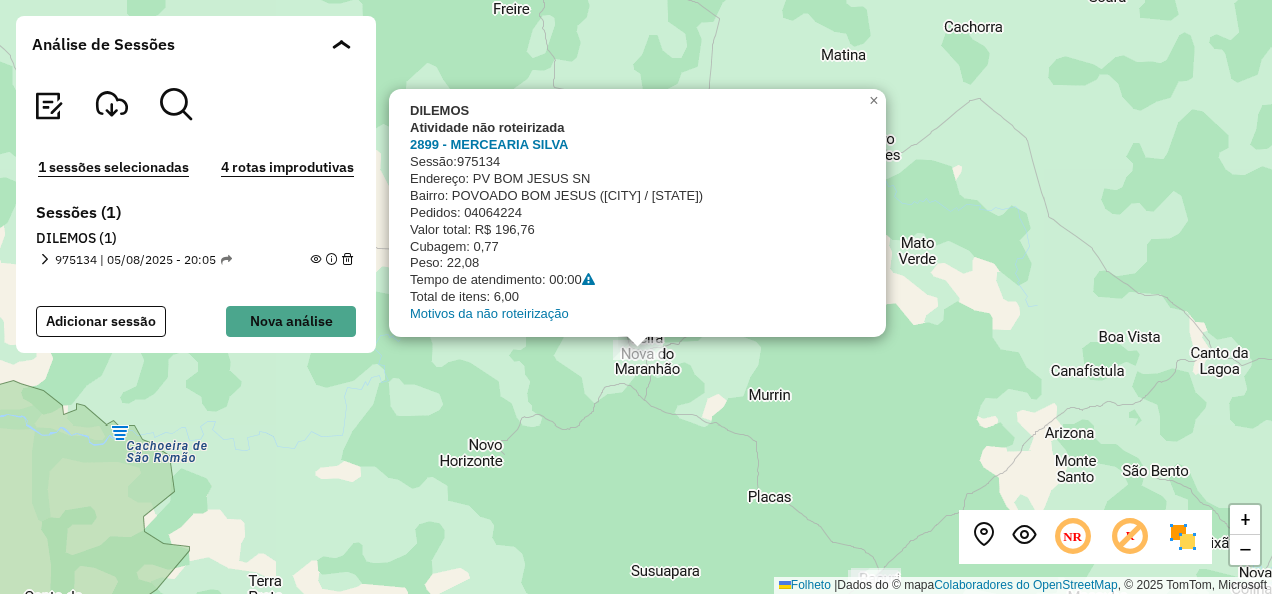 drag, startPoint x: 666, startPoint y: 372, endPoint x: 668, endPoint y: 425, distance: 53.037724 